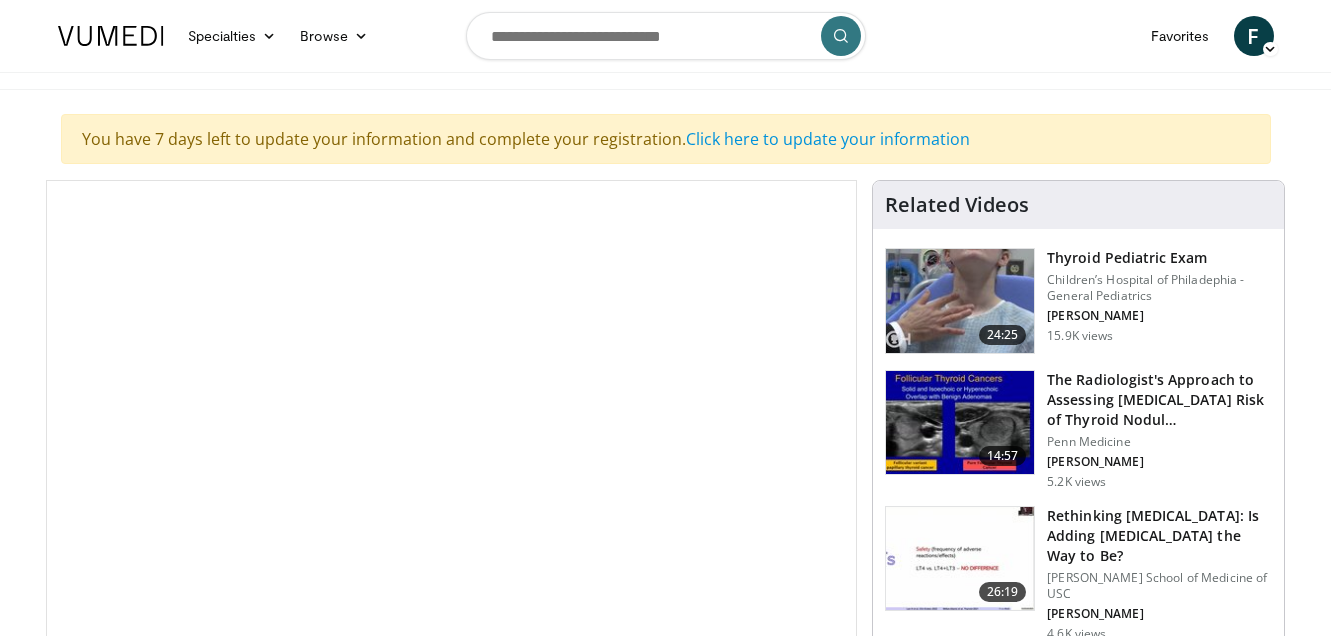 scroll, scrollTop: 68, scrollLeft: 0, axis: vertical 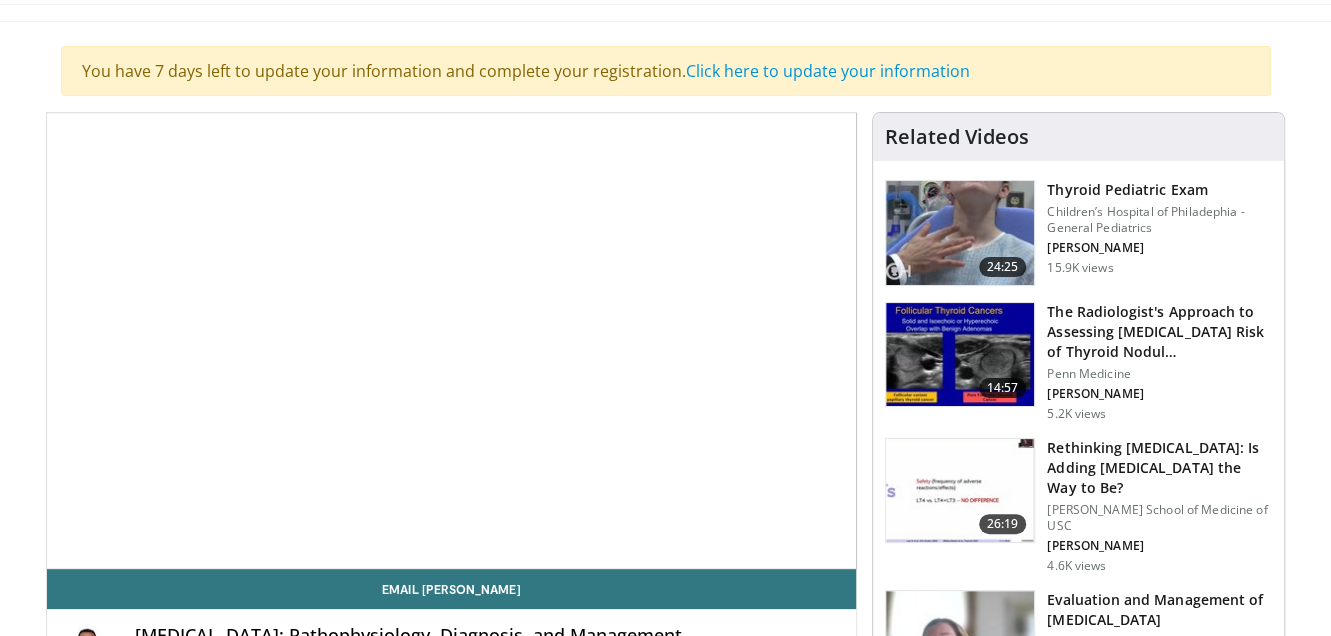 click on "10 seconds
Tap to unmute" at bounding box center (452, 340) 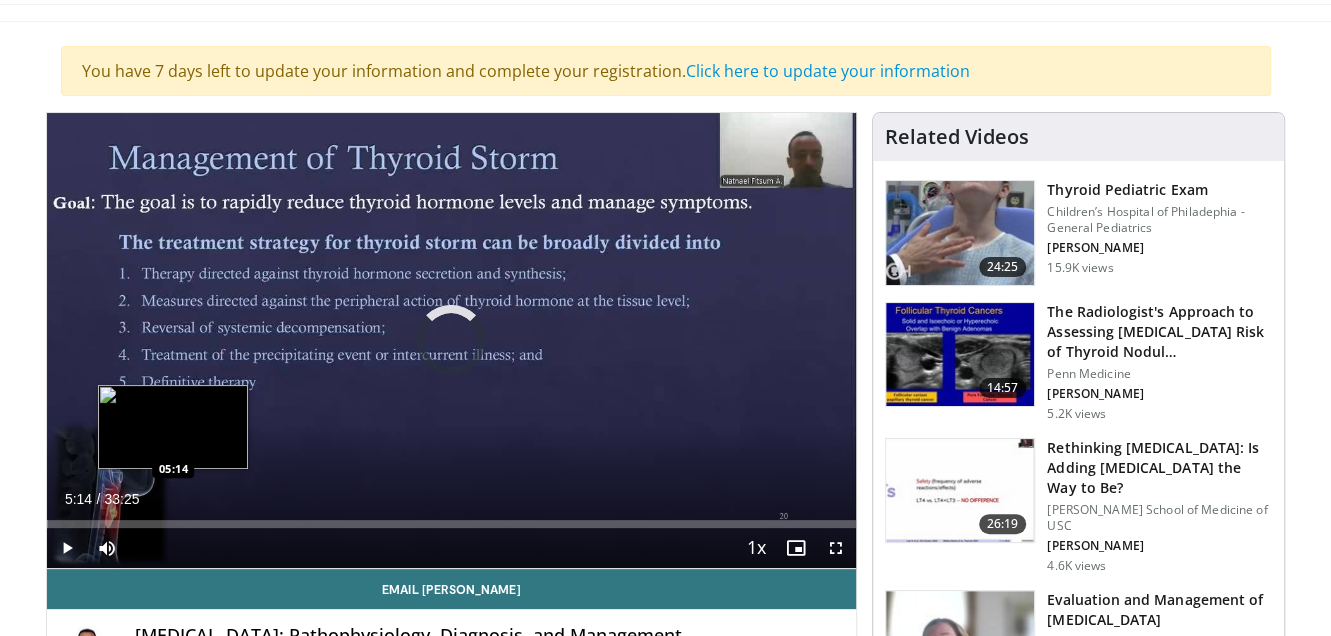 click on "Loaded :  0.00% 00:03 05:14" at bounding box center (452, 518) 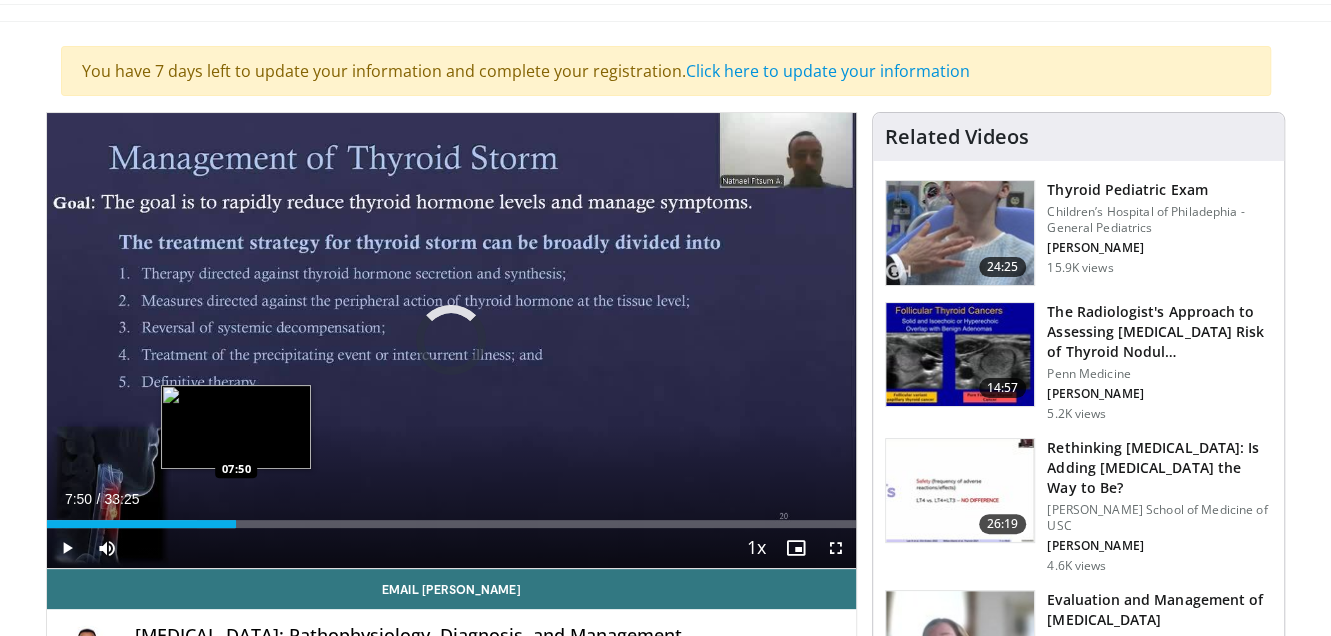 click on "Loaded :  23.25% 07:50 07:50" at bounding box center (452, 524) 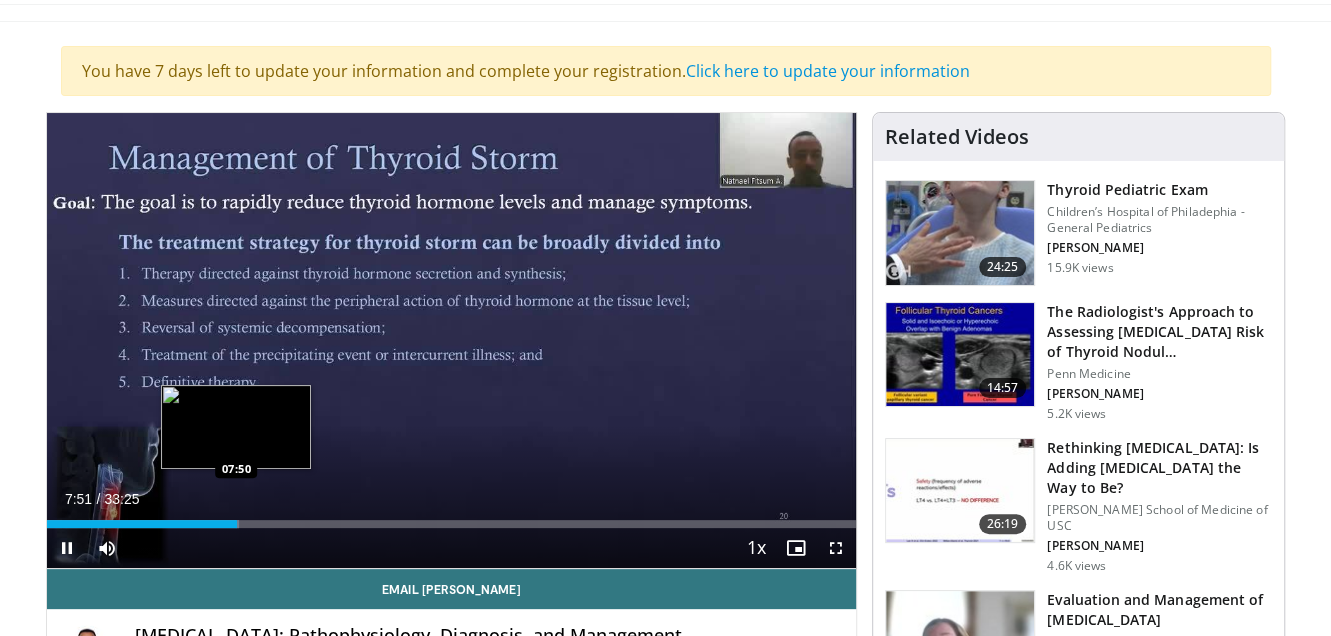 click on "**********" at bounding box center (452, 341) 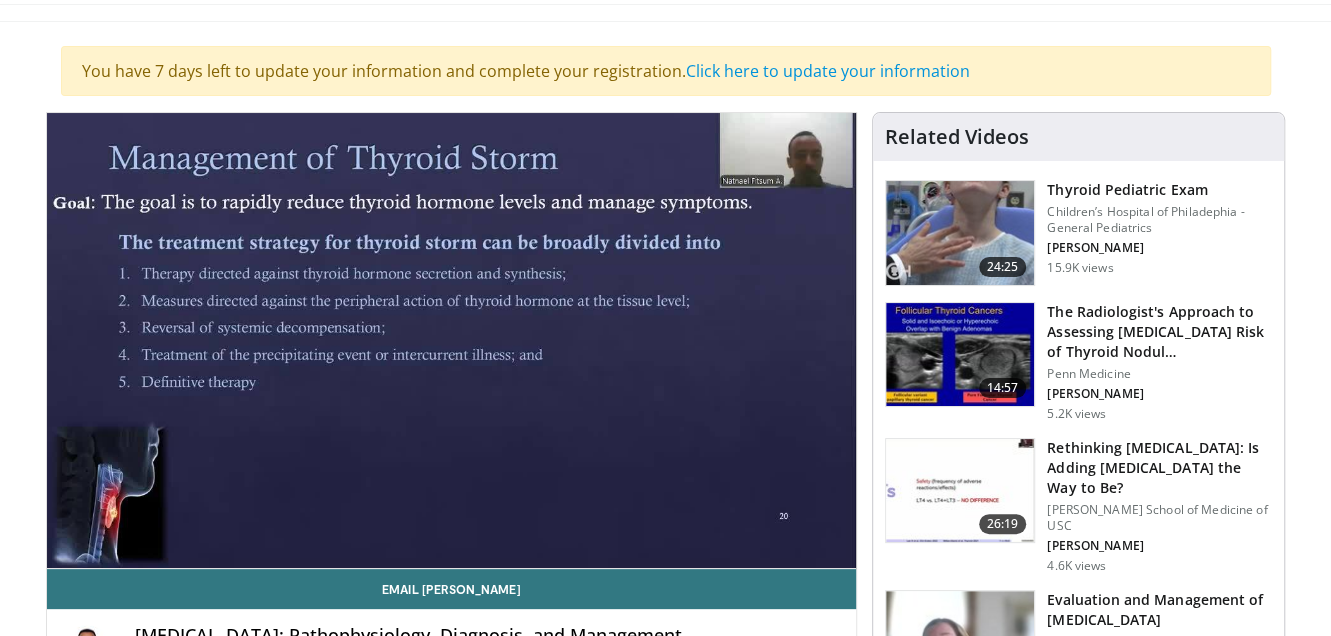 click on "10 seconds
Tap to unmute" at bounding box center (452, 340) 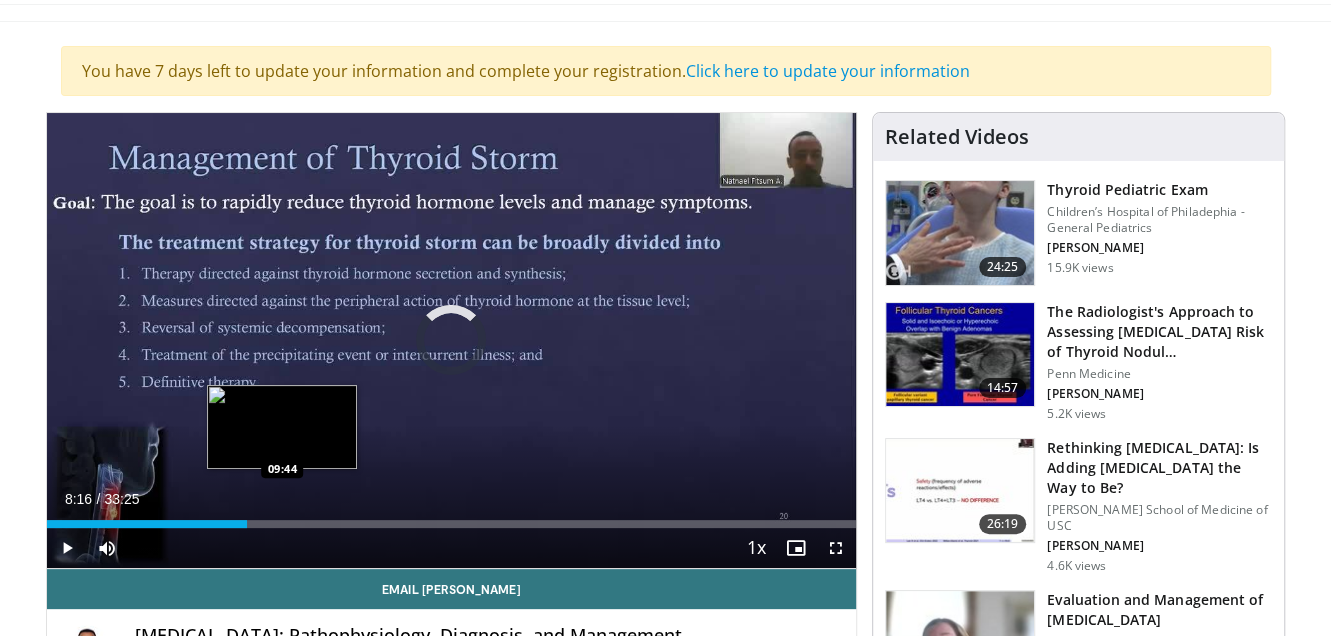 click on "Loaded :  0.00% 08:16 09:44" at bounding box center (452, 524) 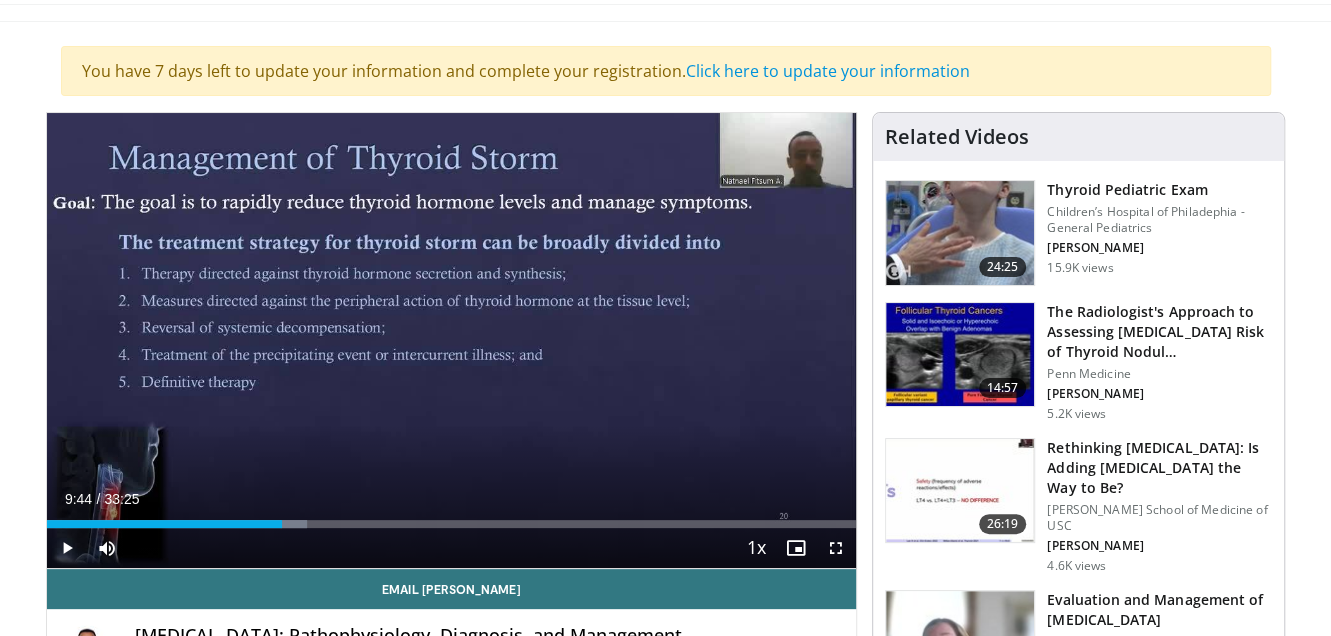 drag, startPoint x: 433, startPoint y: 336, endPoint x: 148, endPoint y: -74, distance: 499.32455 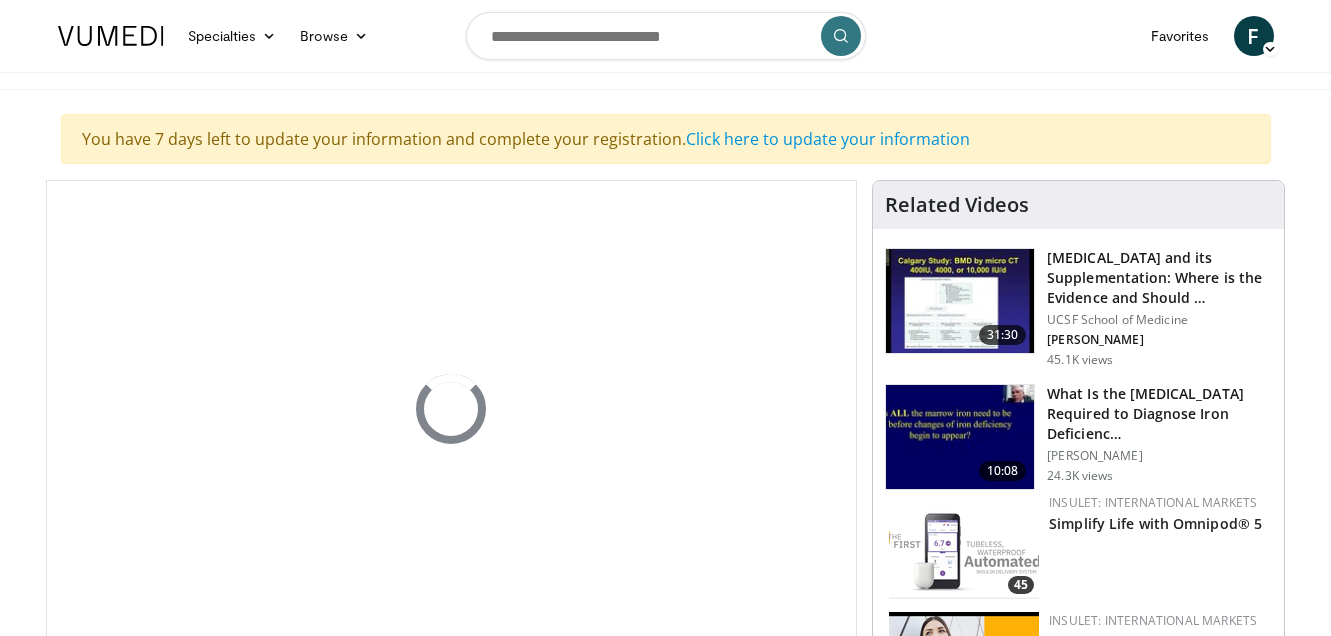 scroll, scrollTop: 0, scrollLeft: 0, axis: both 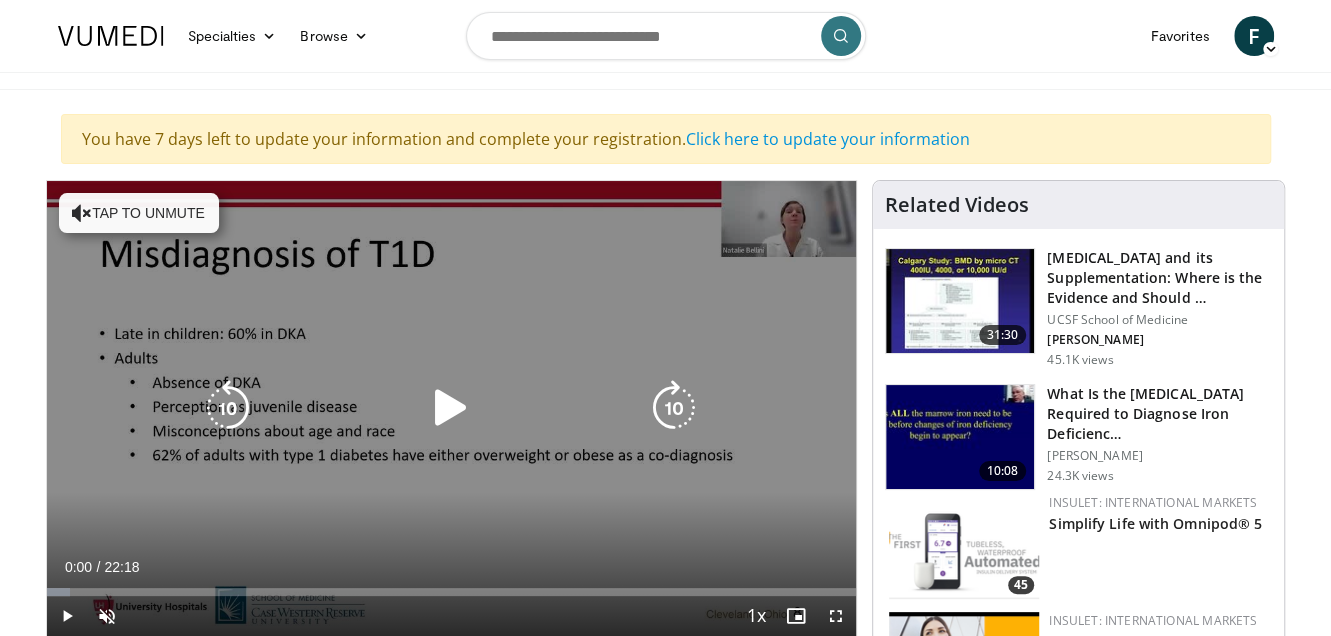 click at bounding box center (451, 408) 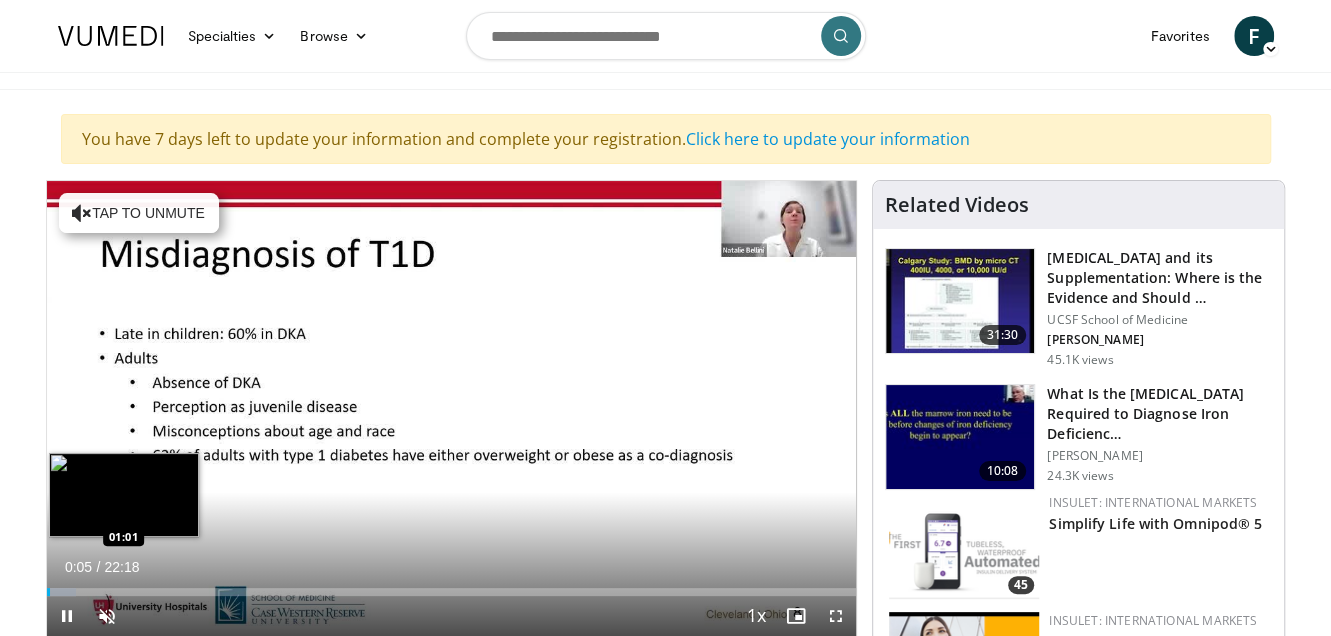 click on "**********" at bounding box center [452, 409] 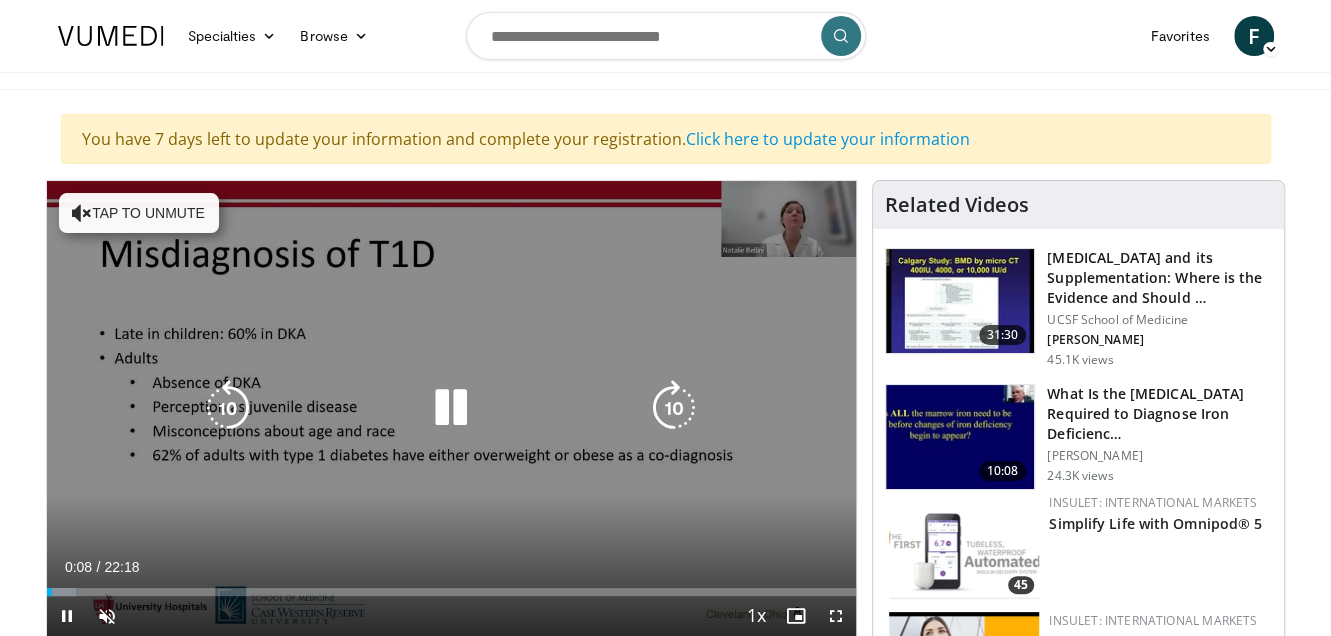 click on "Tap to unmute" at bounding box center [139, 213] 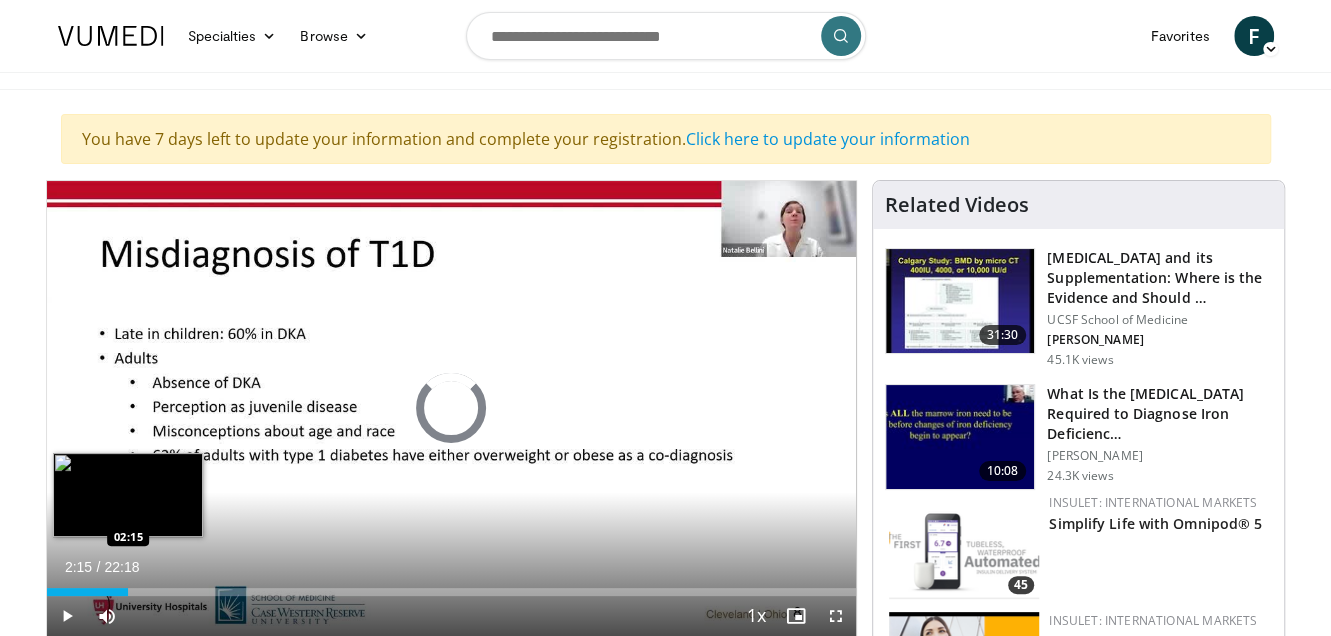 click on "Loaded :  0.00% 02:15 02:15" at bounding box center (452, 586) 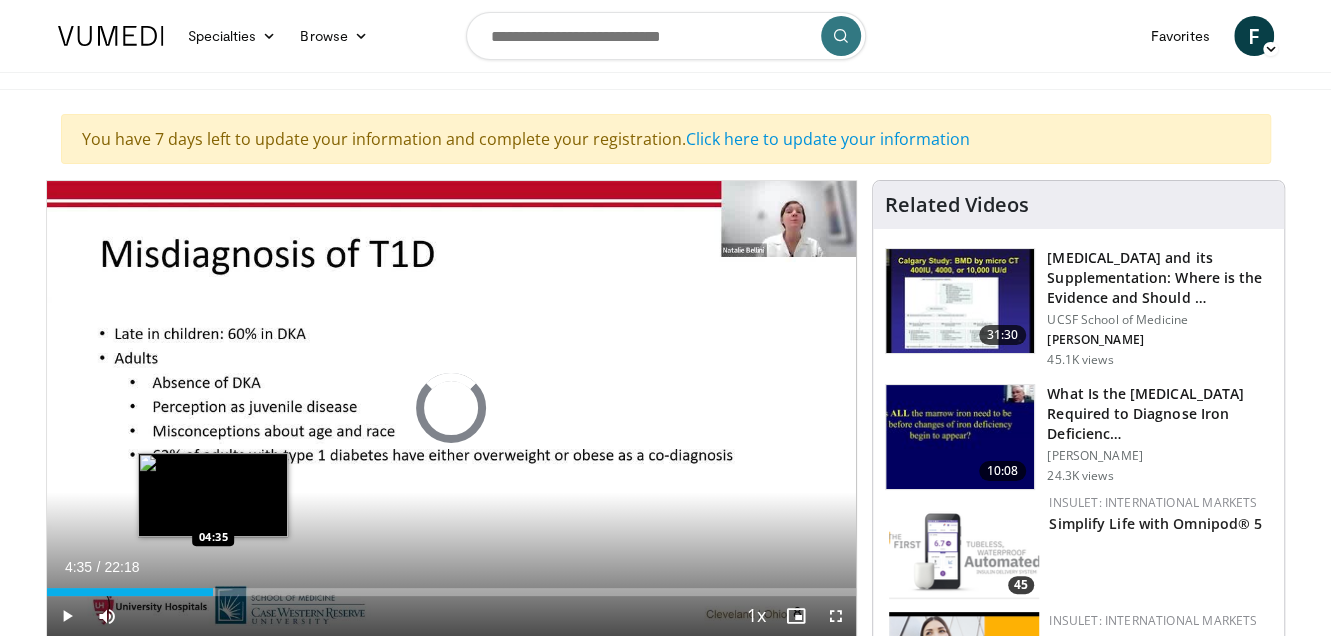 click on "Loaded :  0.00% 04:35 04:35" at bounding box center (452, 592) 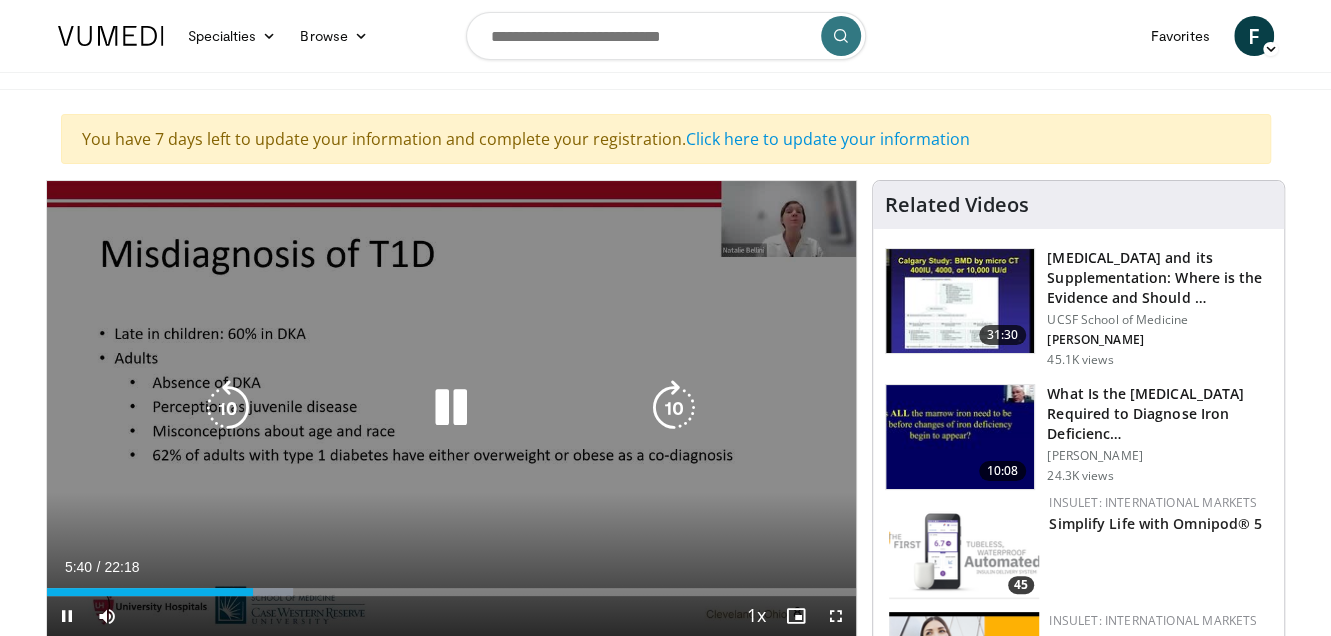 click at bounding box center (451, 408) 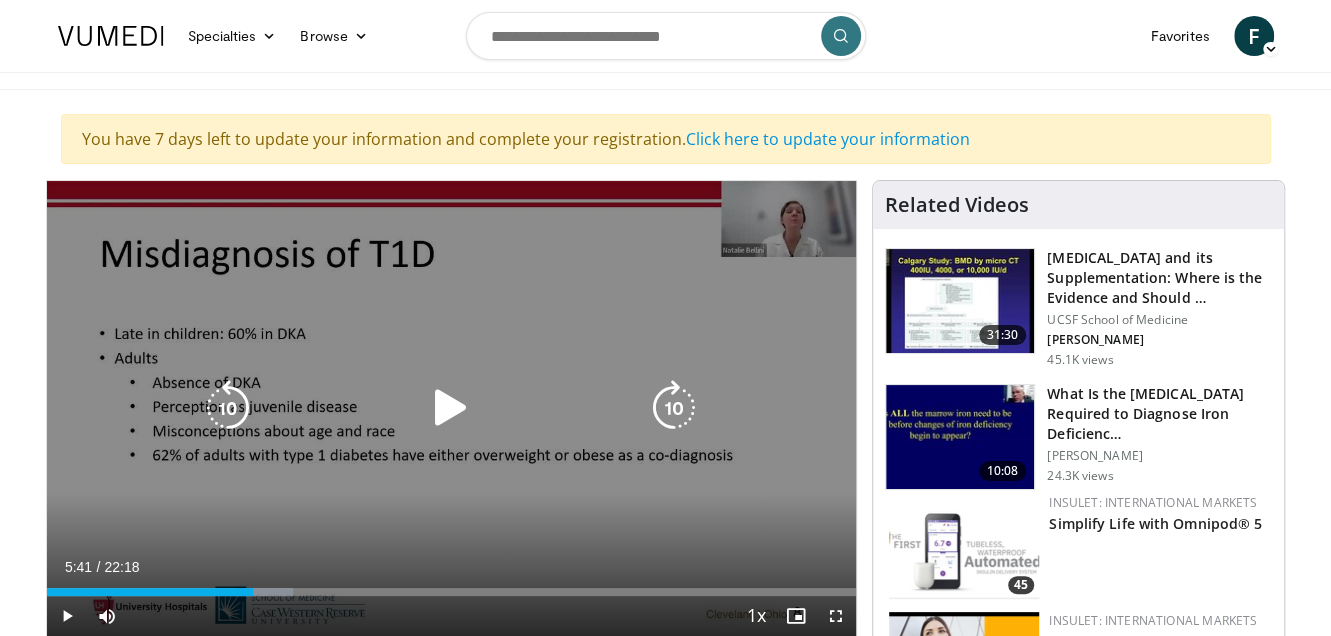 click on "10 seconds
Tap to unmute" at bounding box center [452, 408] 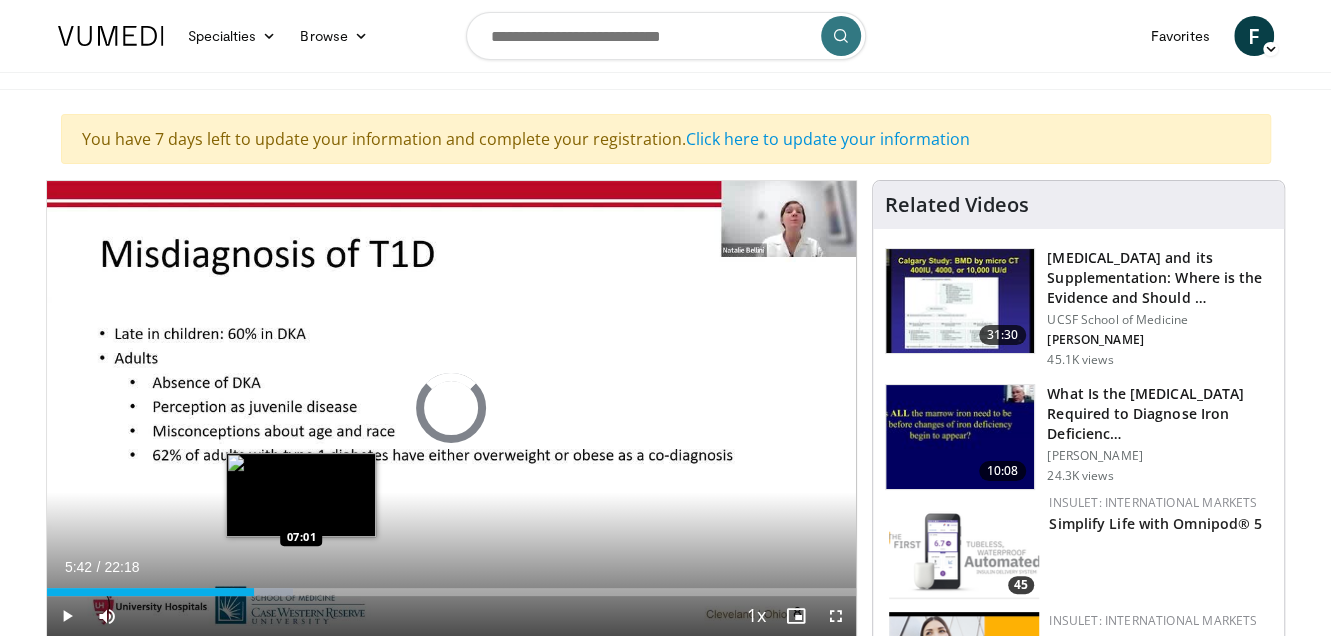 click on "Loaded :  30.39% 07:01 07:01" at bounding box center (452, 586) 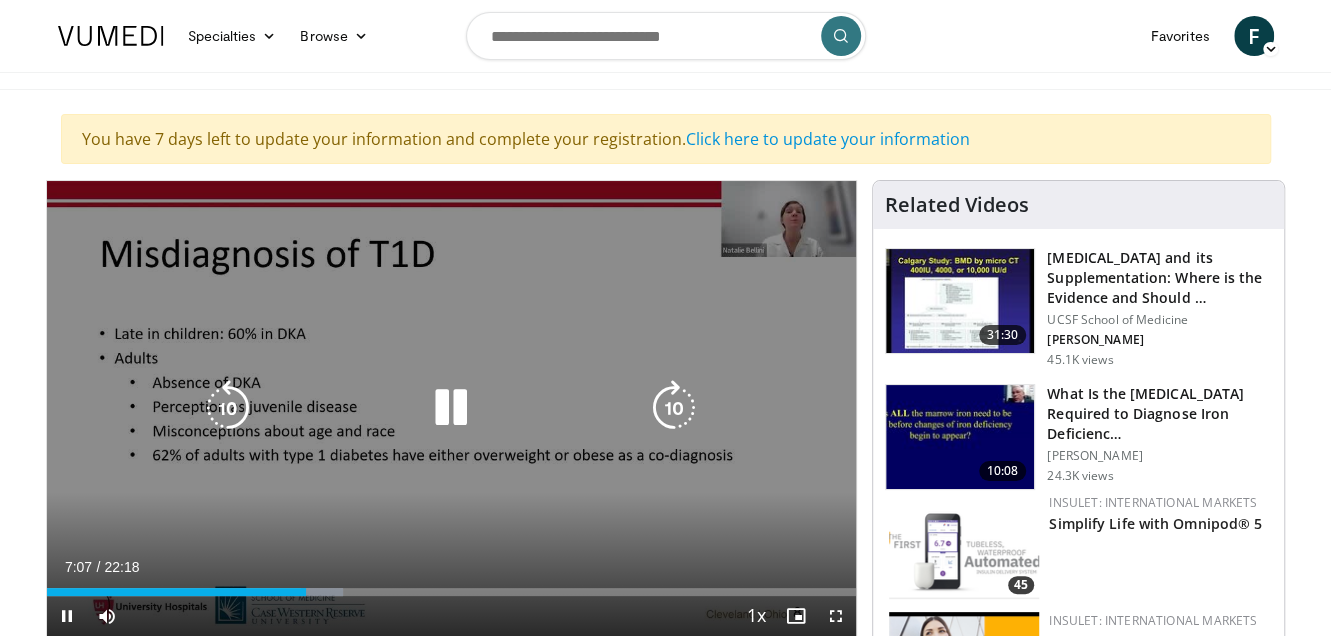 click at bounding box center [451, 408] 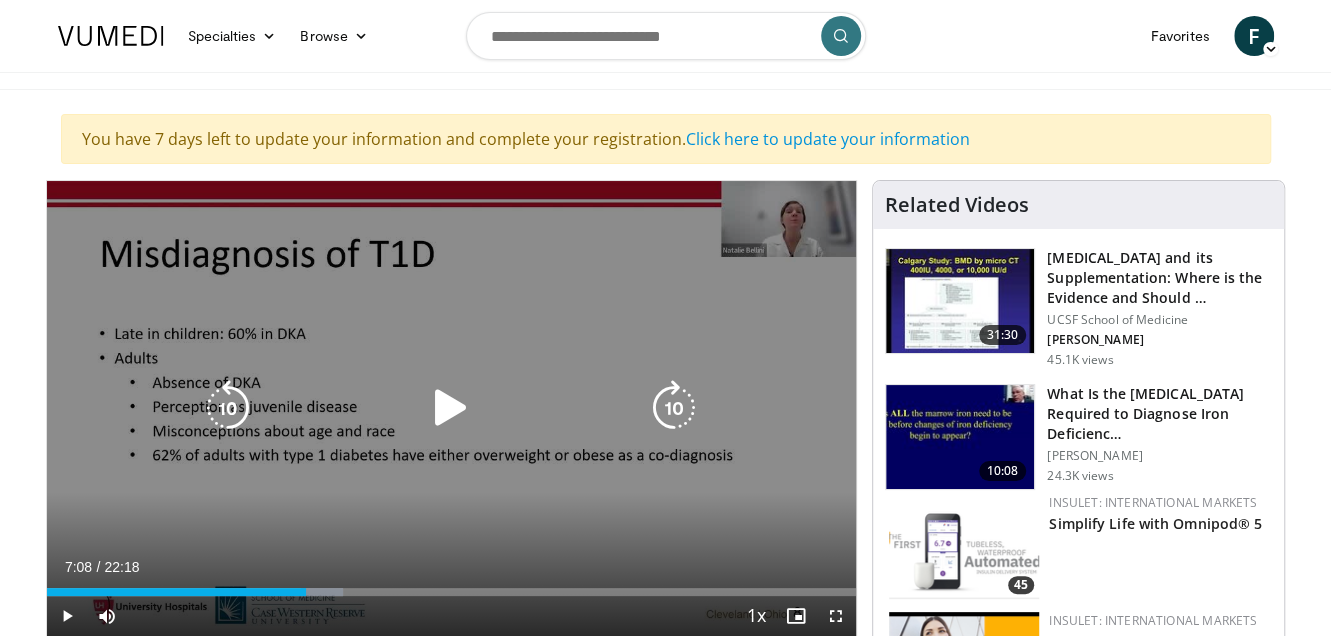 click at bounding box center [451, 408] 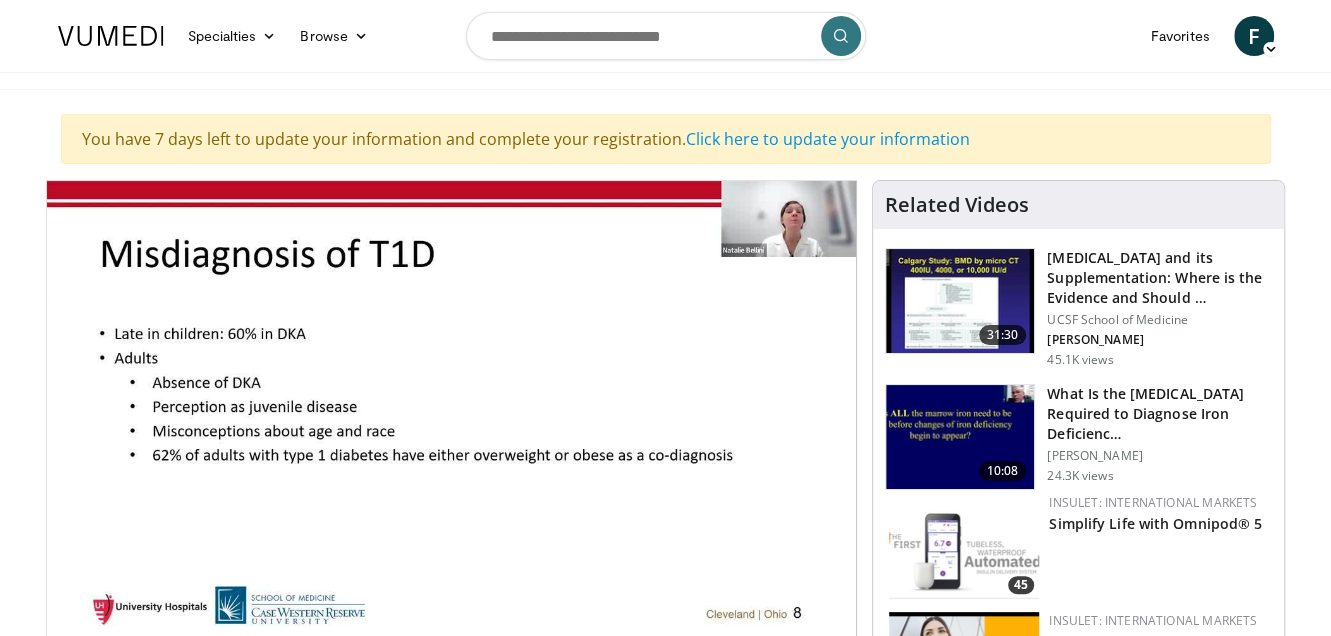 type 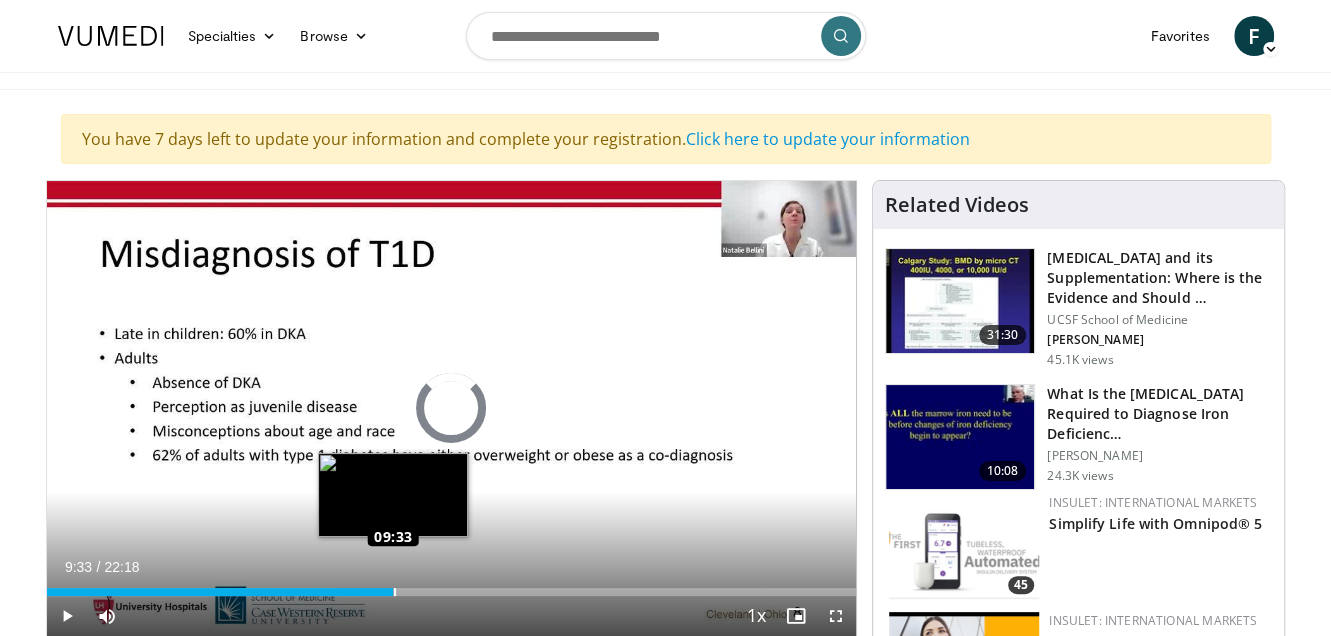 click on "Loaded :  42.59% 09:33 09:33" at bounding box center [452, 592] 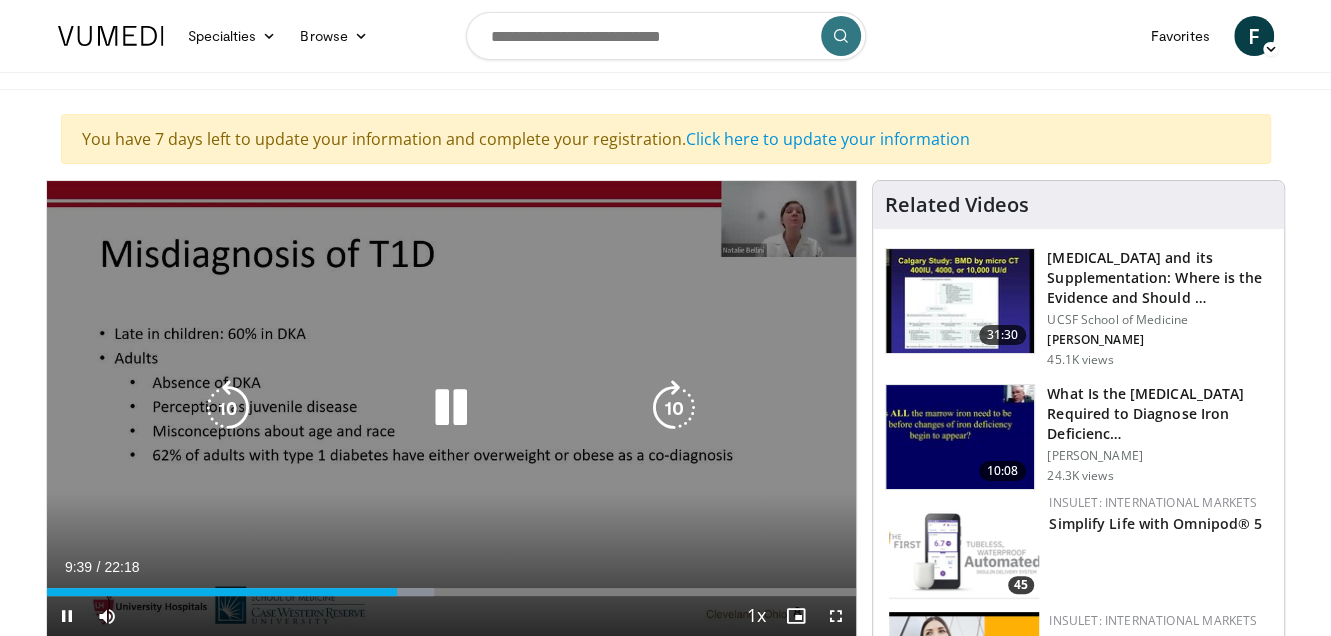 click at bounding box center (451, 408) 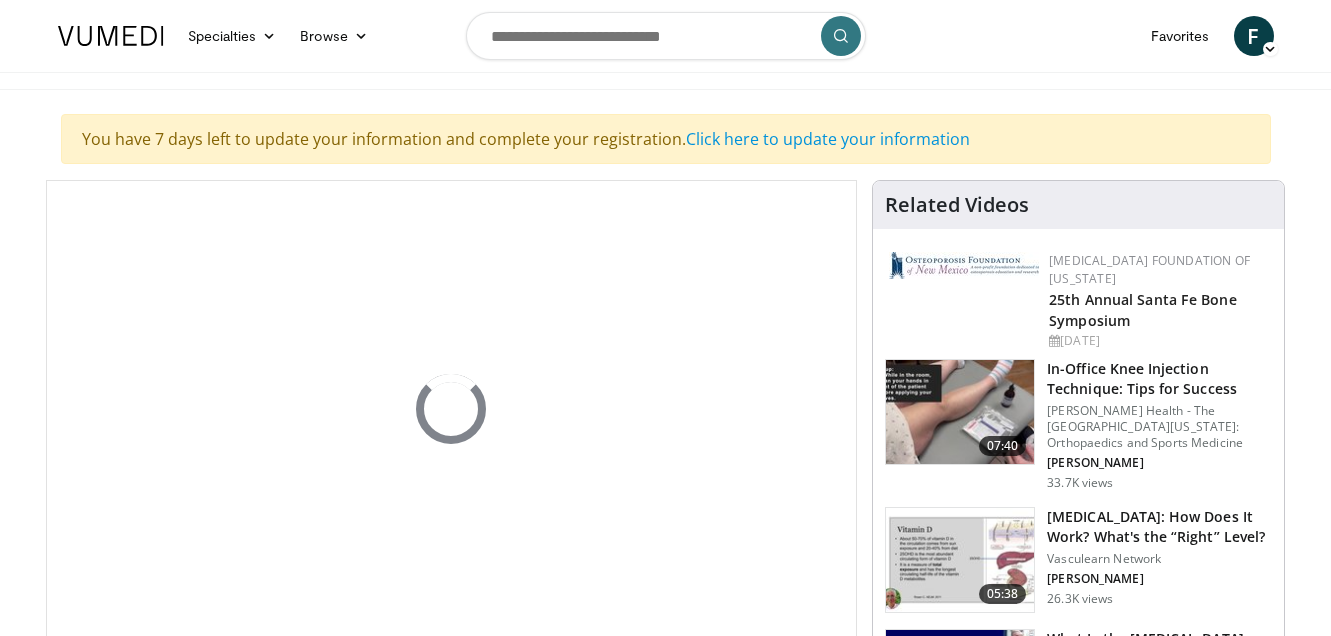 scroll, scrollTop: 0, scrollLeft: 0, axis: both 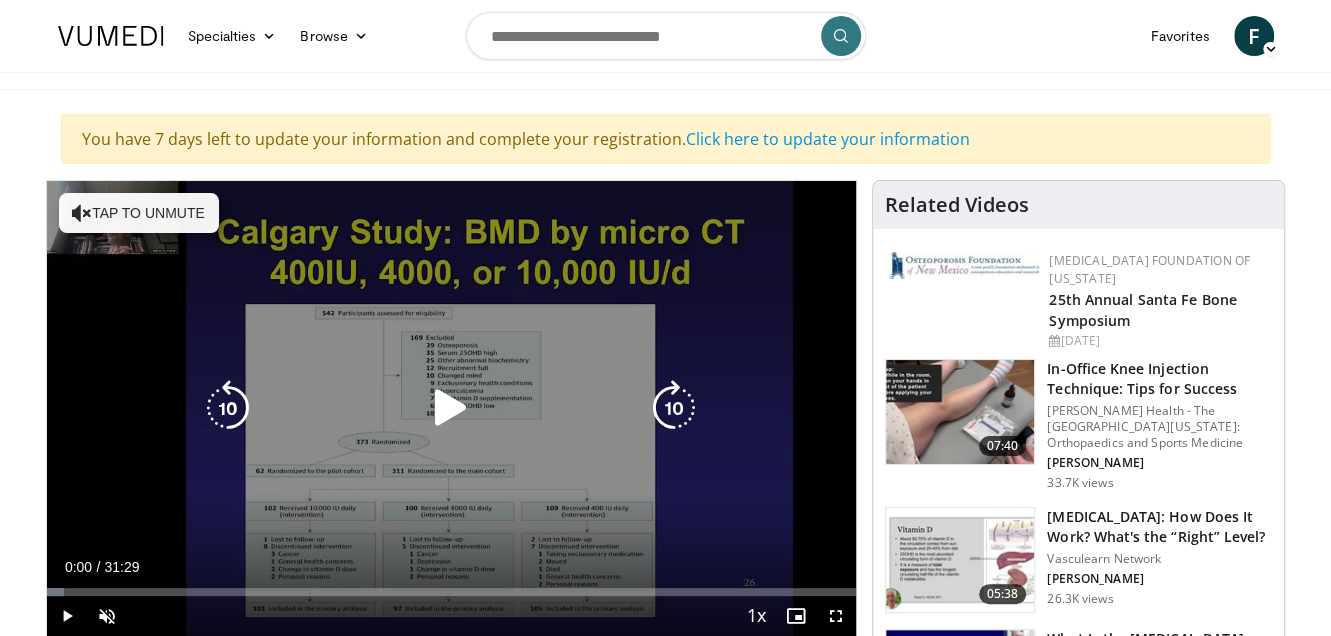 click at bounding box center (451, 408) 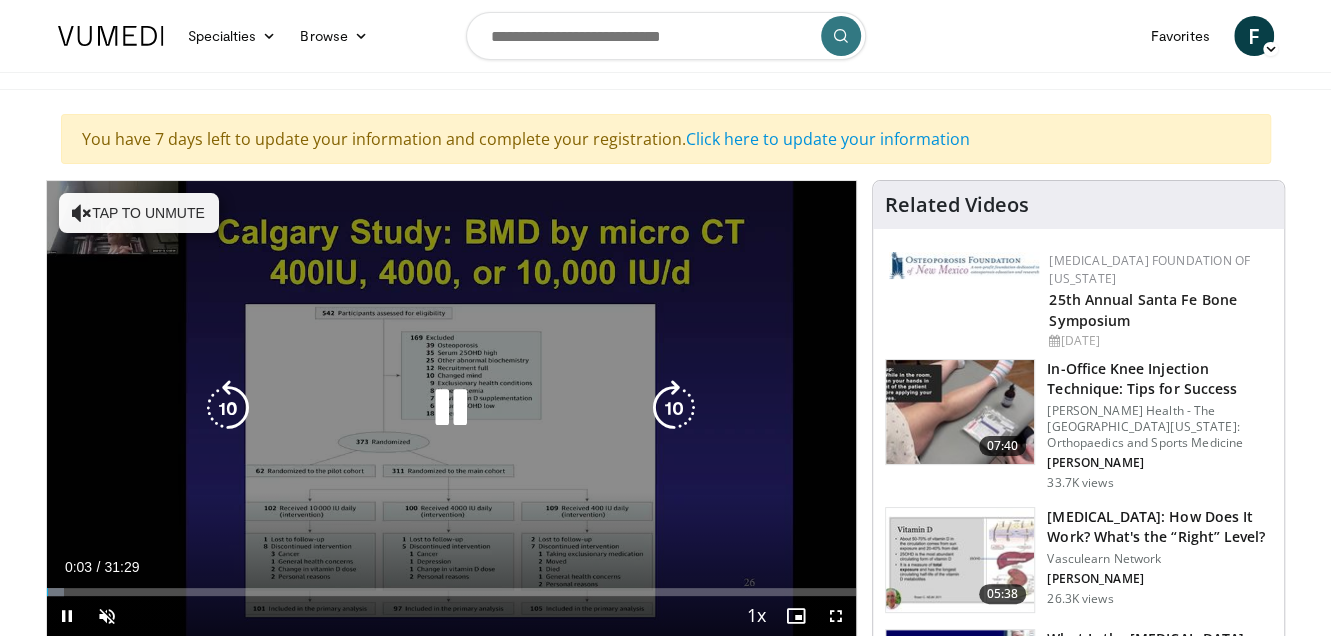 click on "10 seconds
Tap to unmute" at bounding box center [452, 408] 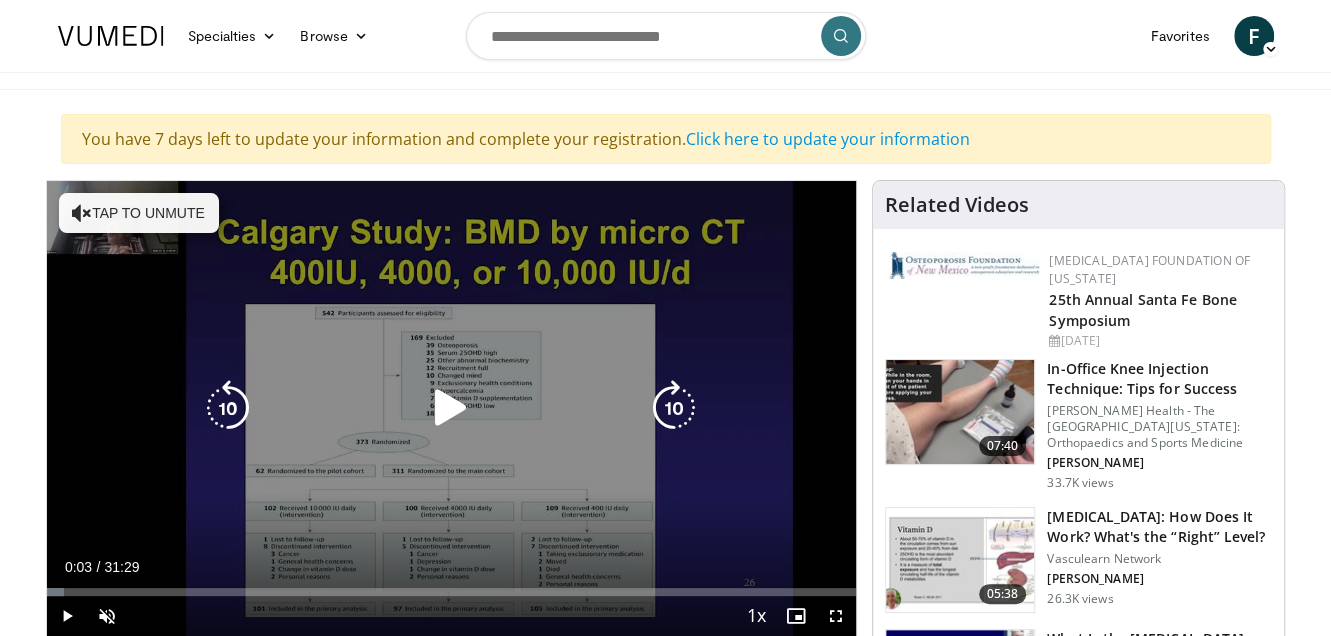 click on "Tap to unmute" at bounding box center (139, 213) 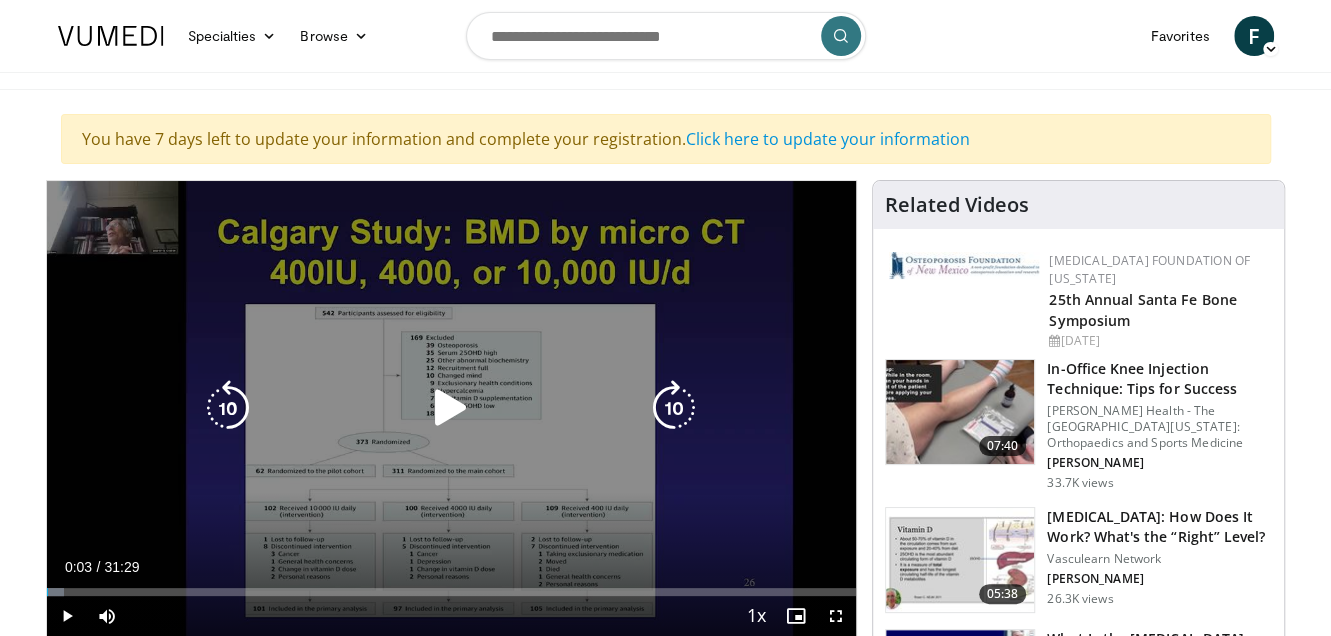 click at bounding box center [451, 408] 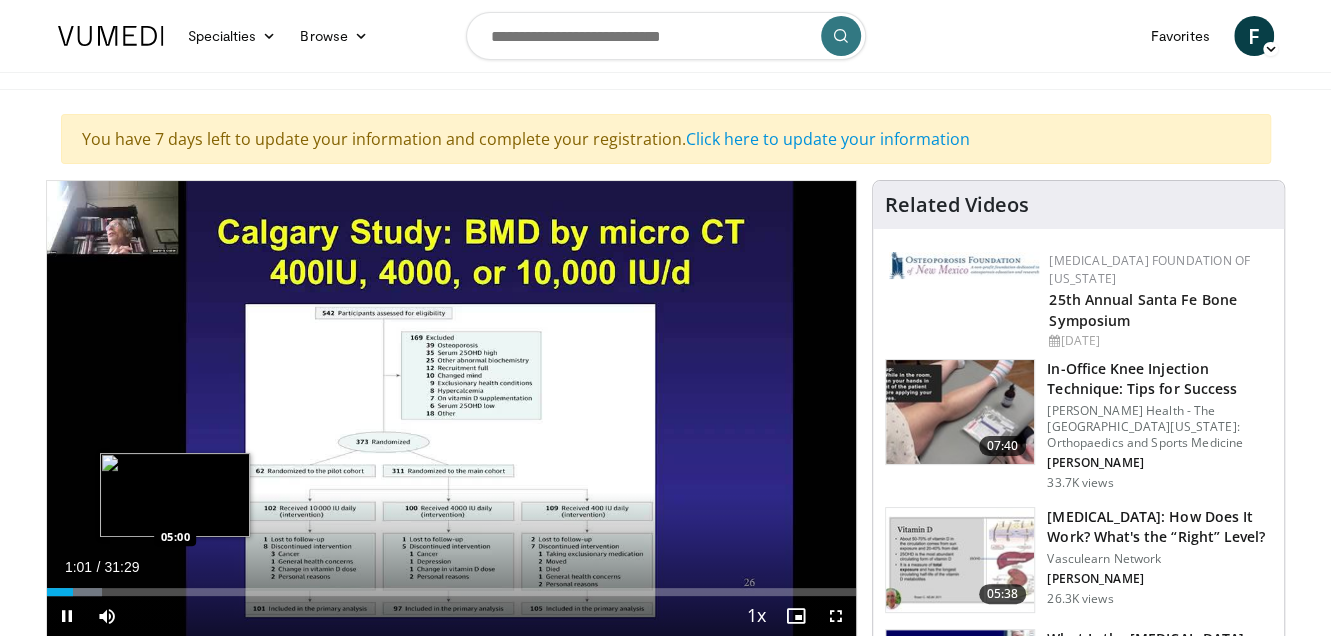 click on "Loaded :  6.82% 01:01 05:00" at bounding box center (452, 592) 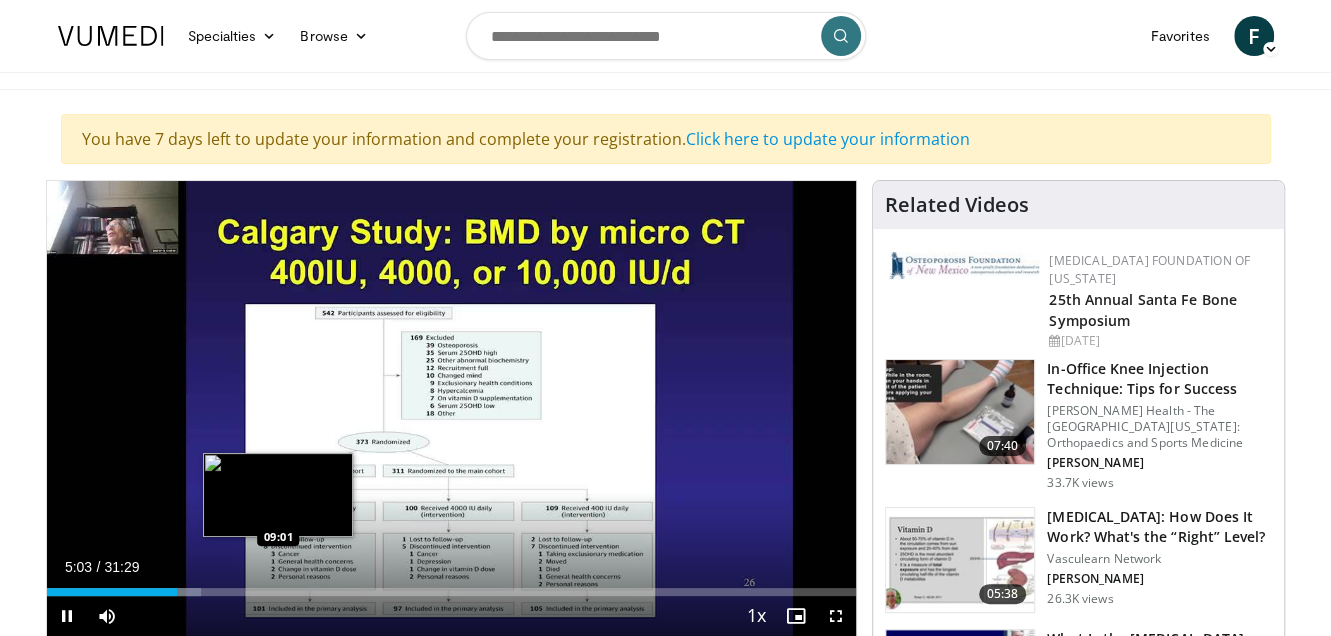 click on "Loaded :  19.05% 05:03 09:01" at bounding box center [452, 586] 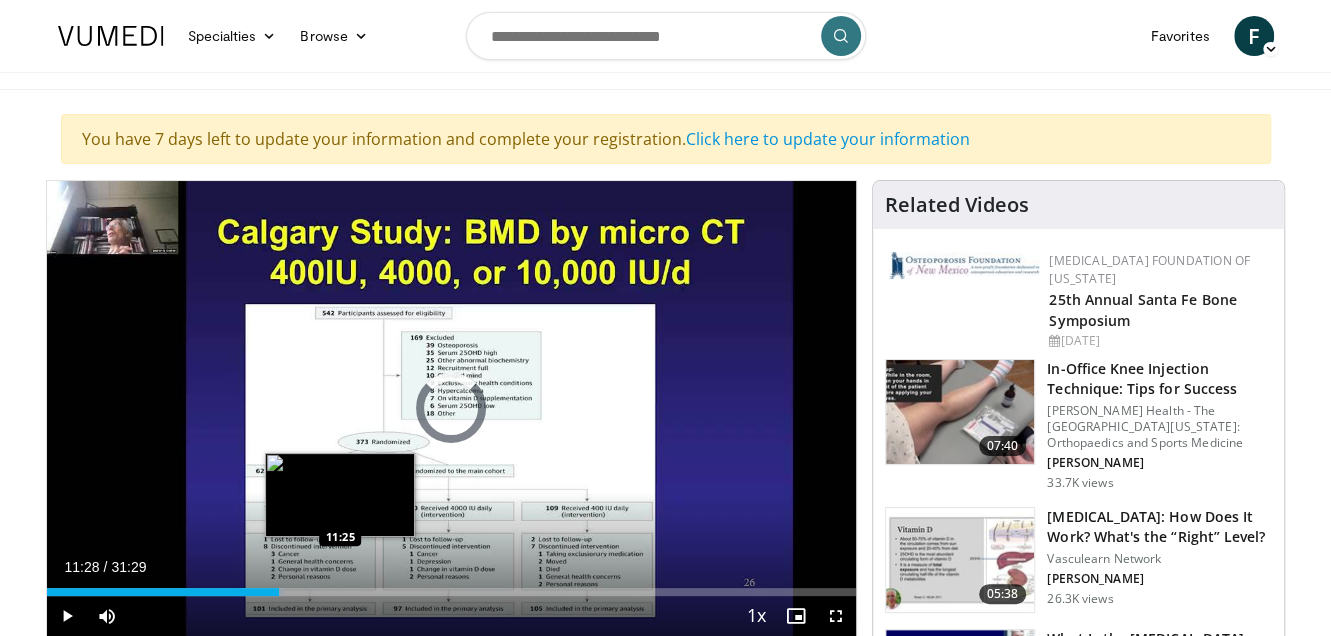 click on "Loaded :  29.39% 09:03 11:25" at bounding box center (452, 592) 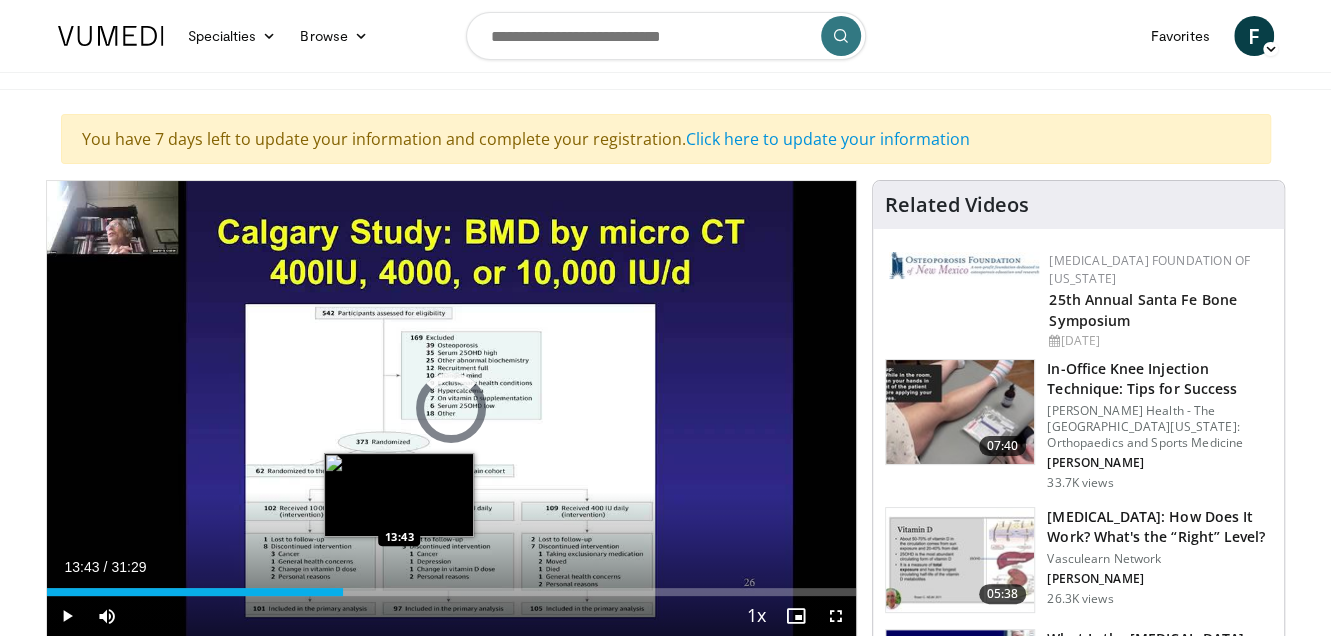 click on "Loaded :  0.00% 11:32 13:43" at bounding box center [452, 586] 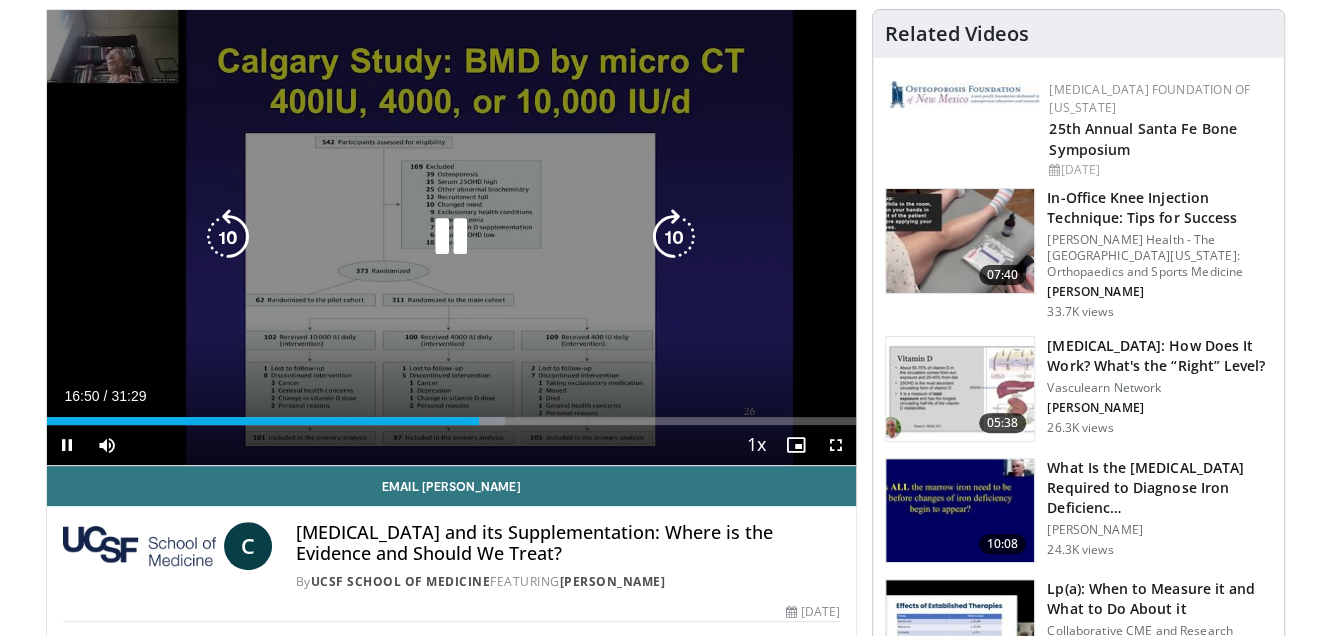 scroll, scrollTop: 174, scrollLeft: 0, axis: vertical 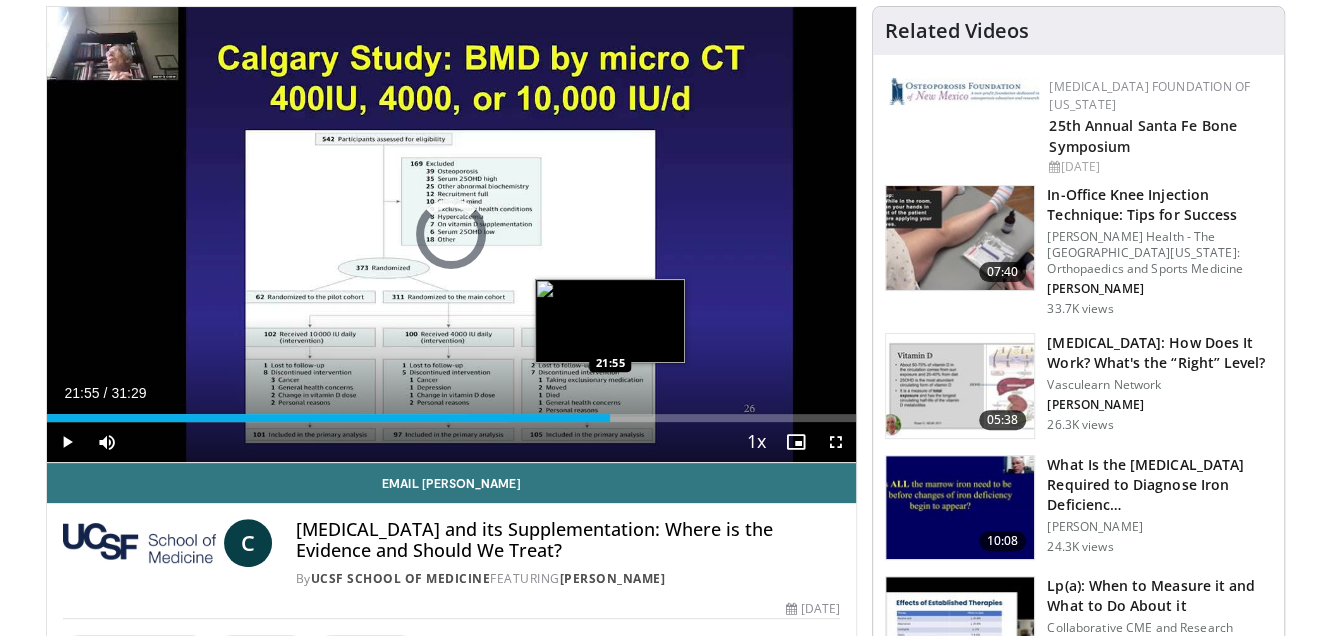 click on "Loaded :  57.15% 16:56 21:55" at bounding box center [452, 418] 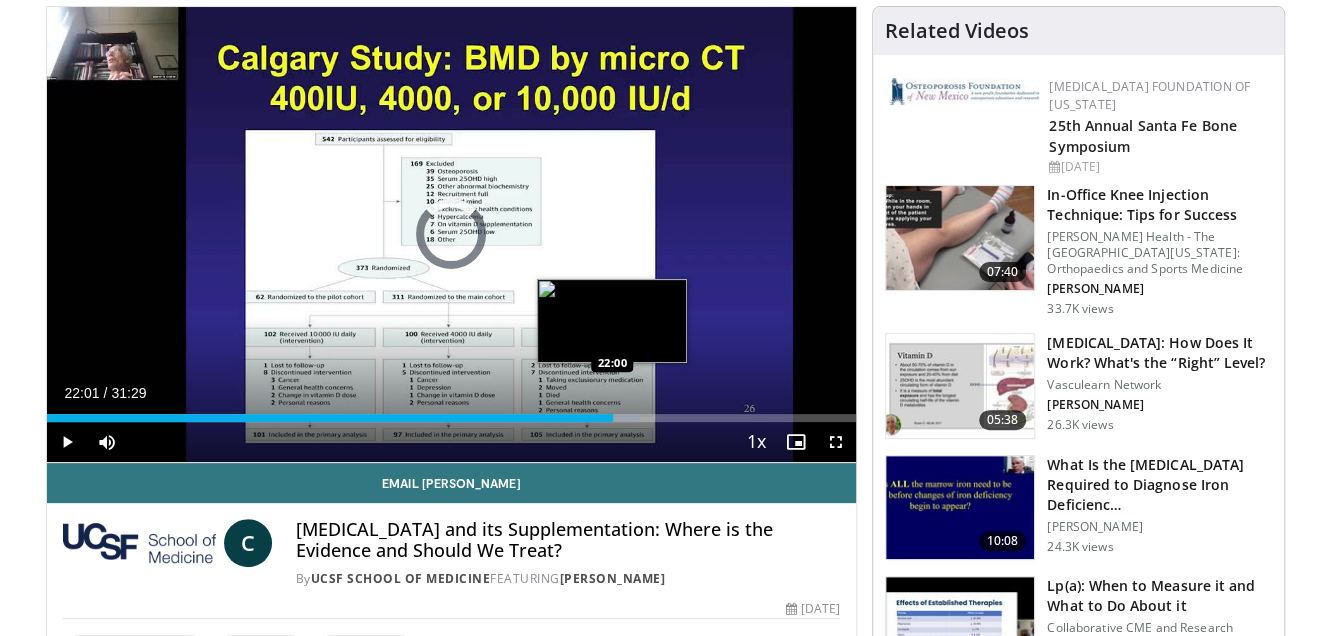 click at bounding box center [625, 418] 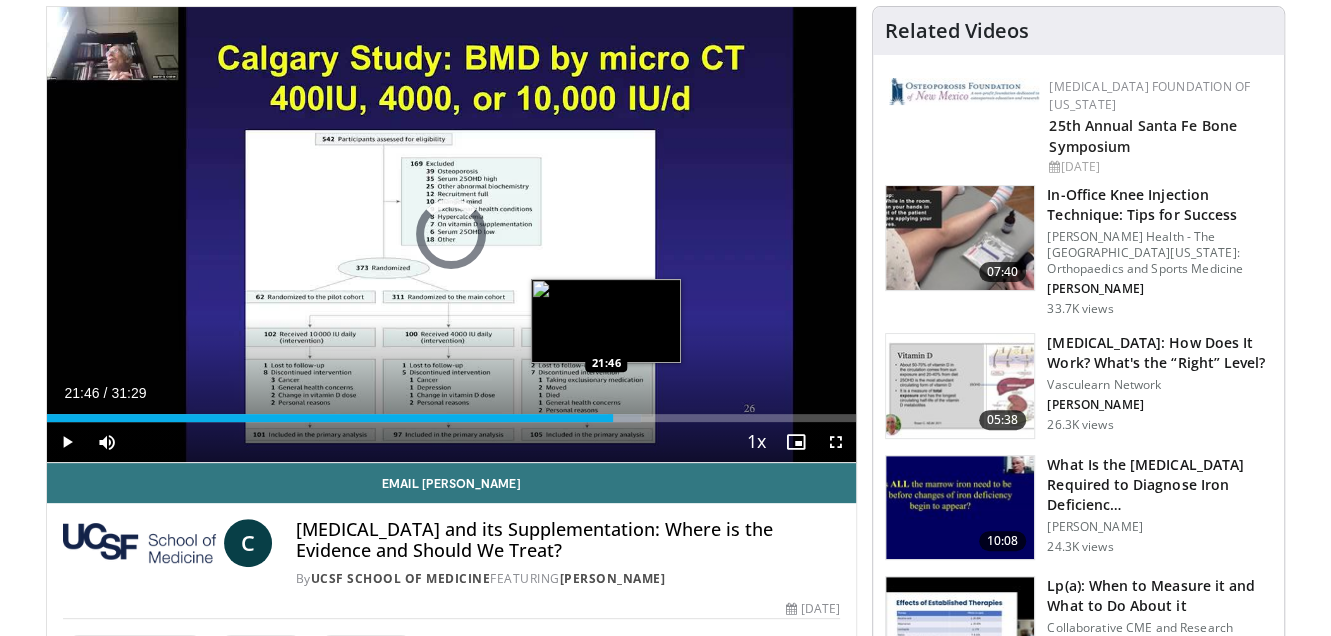 click on "22:02" at bounding box center (330, 418) 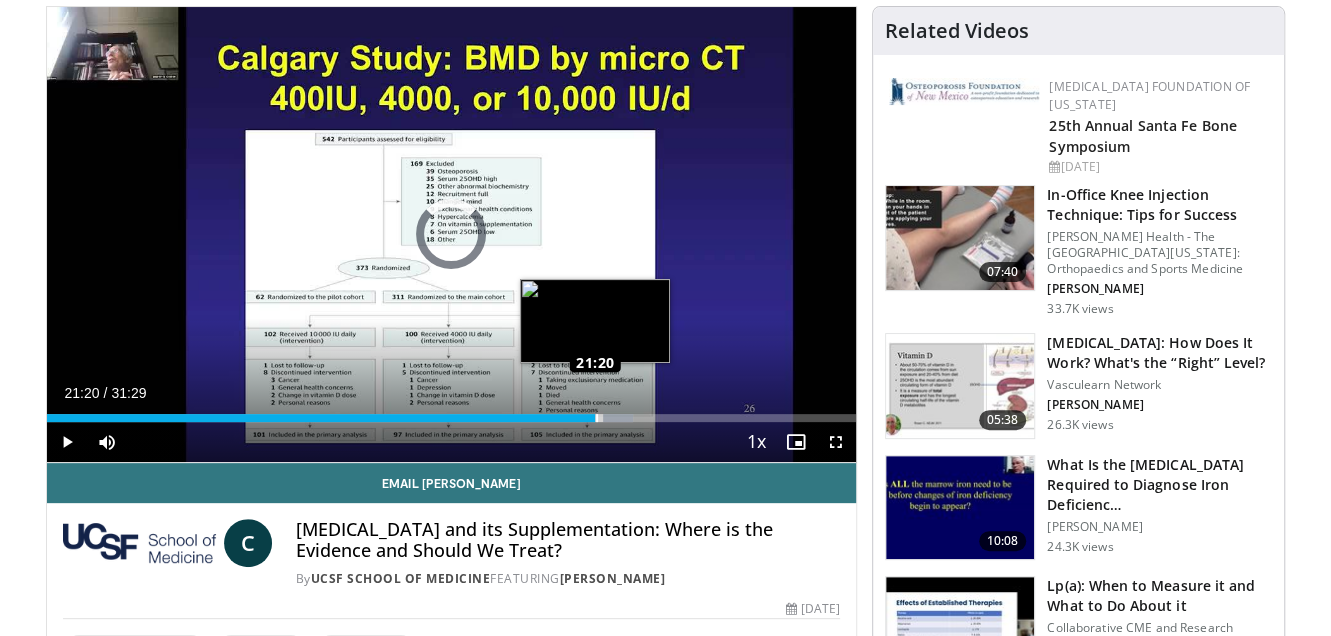 click on "Loaded :  72.43% 21:20 21:20" at bounding box center [452, 418] 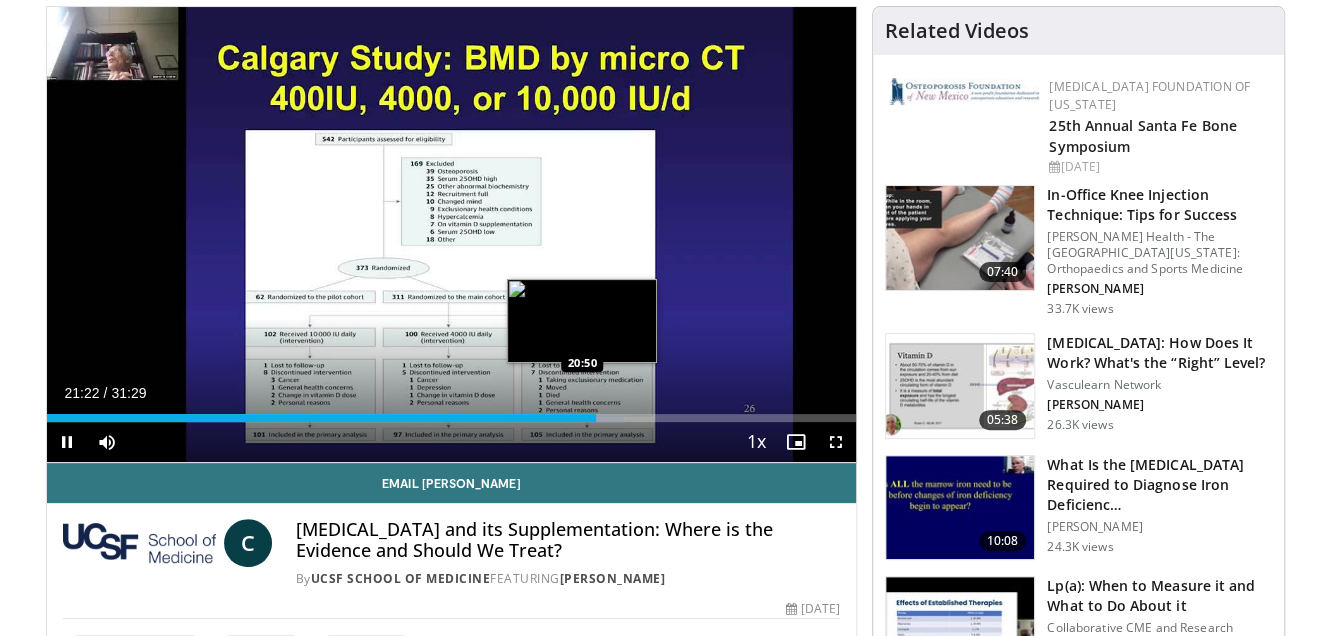 click on "Loaded :  71.38% 21:22 20:50" at bounding box center (452, 418) 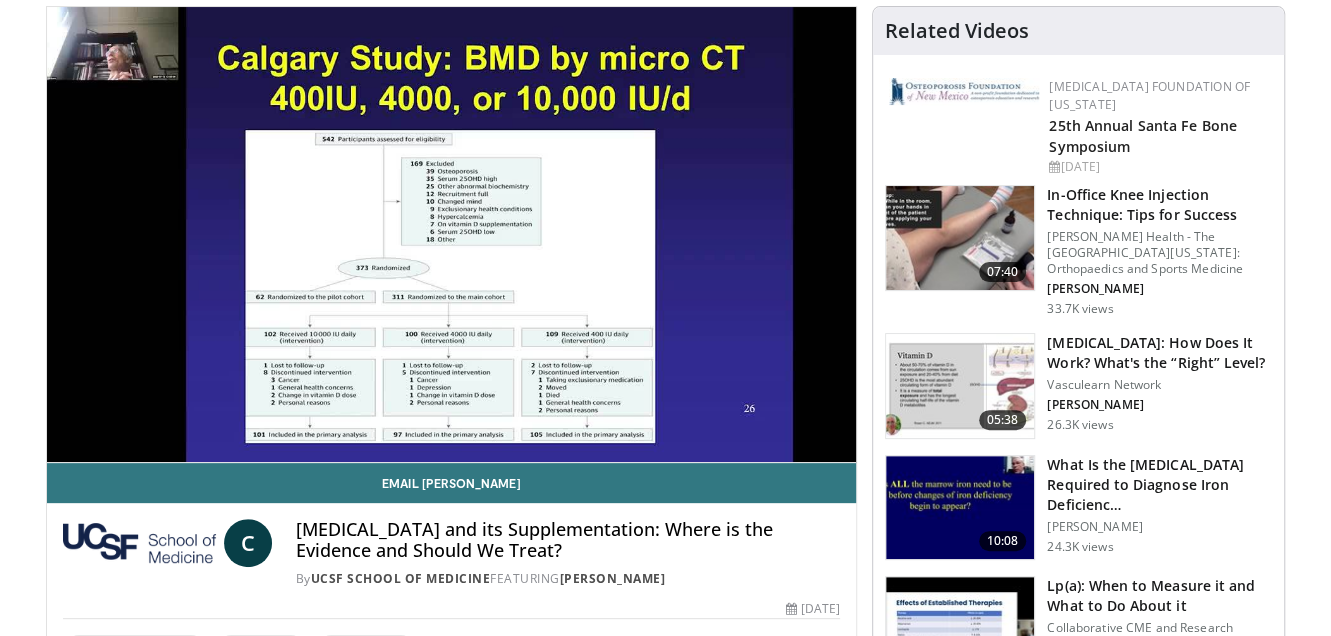 click on "10 seconds
Tap to unmute" at bounding box center (452, 234) 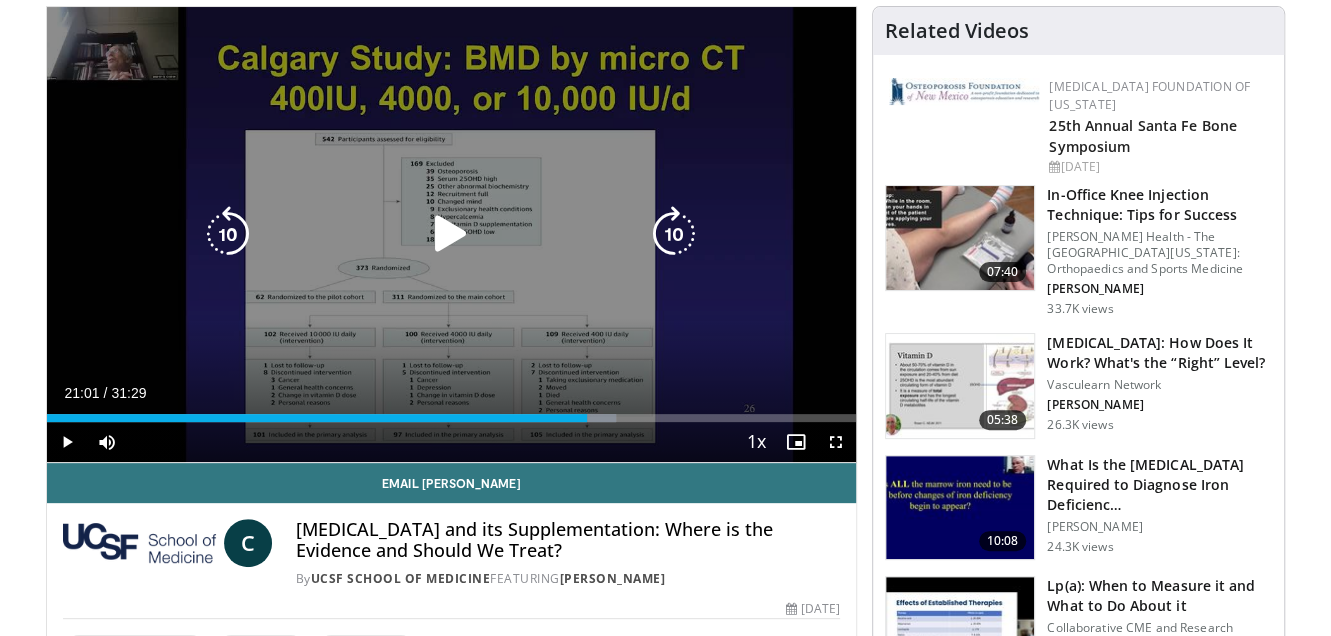 click on "10 seconds
Tap to unmute" at bounding box center [452, 234] 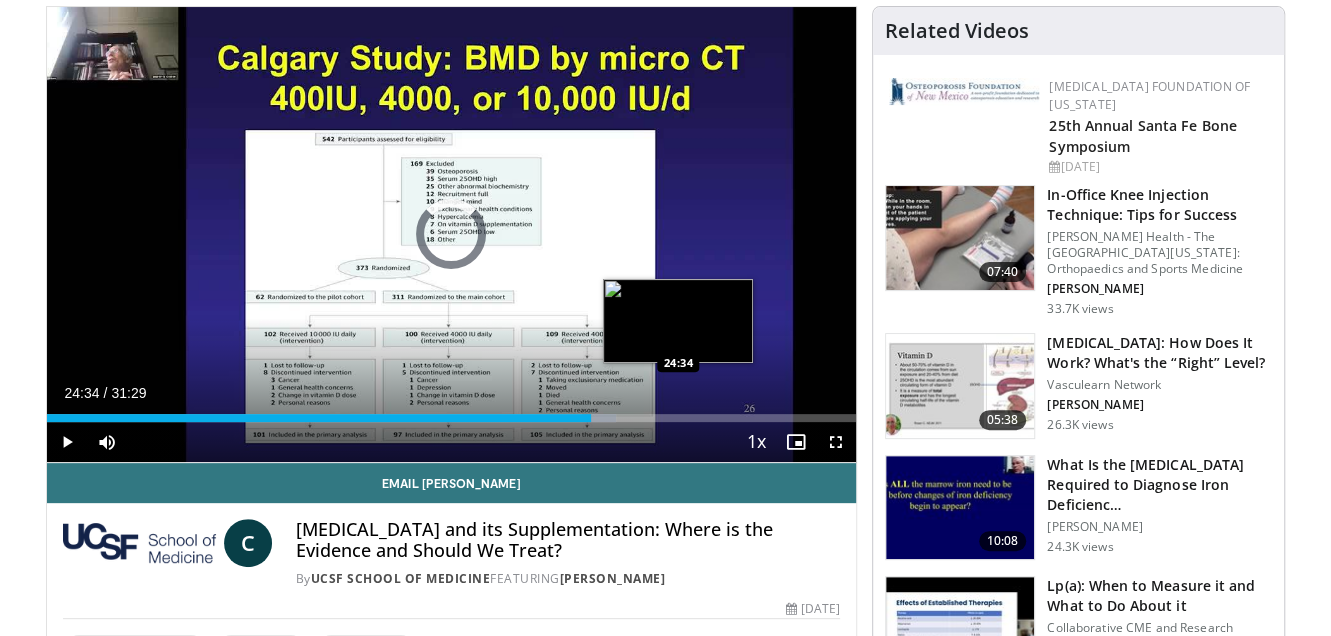 click on "Loaded :  70.37% 24:34 24:34" at bounding box center [452, 418] 